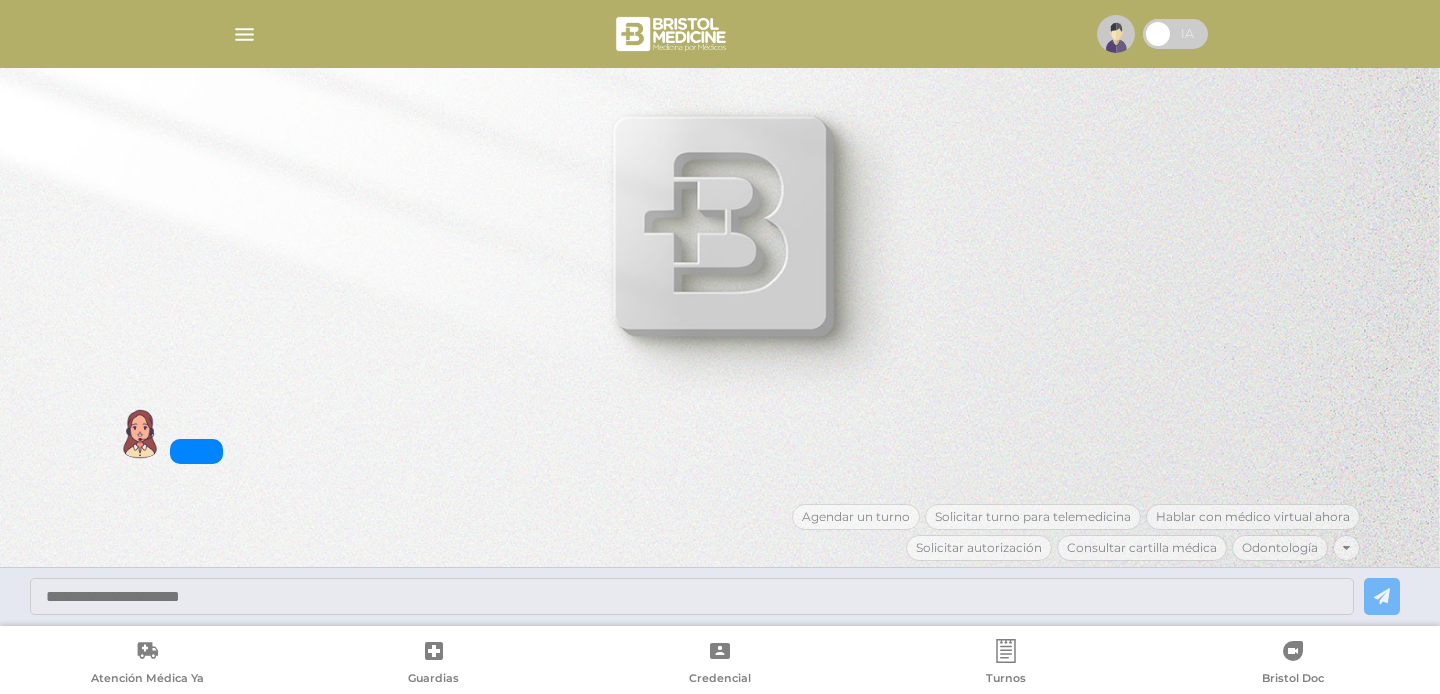 scroll, scrollTop: 0, scrollLeft: 0, axis: both 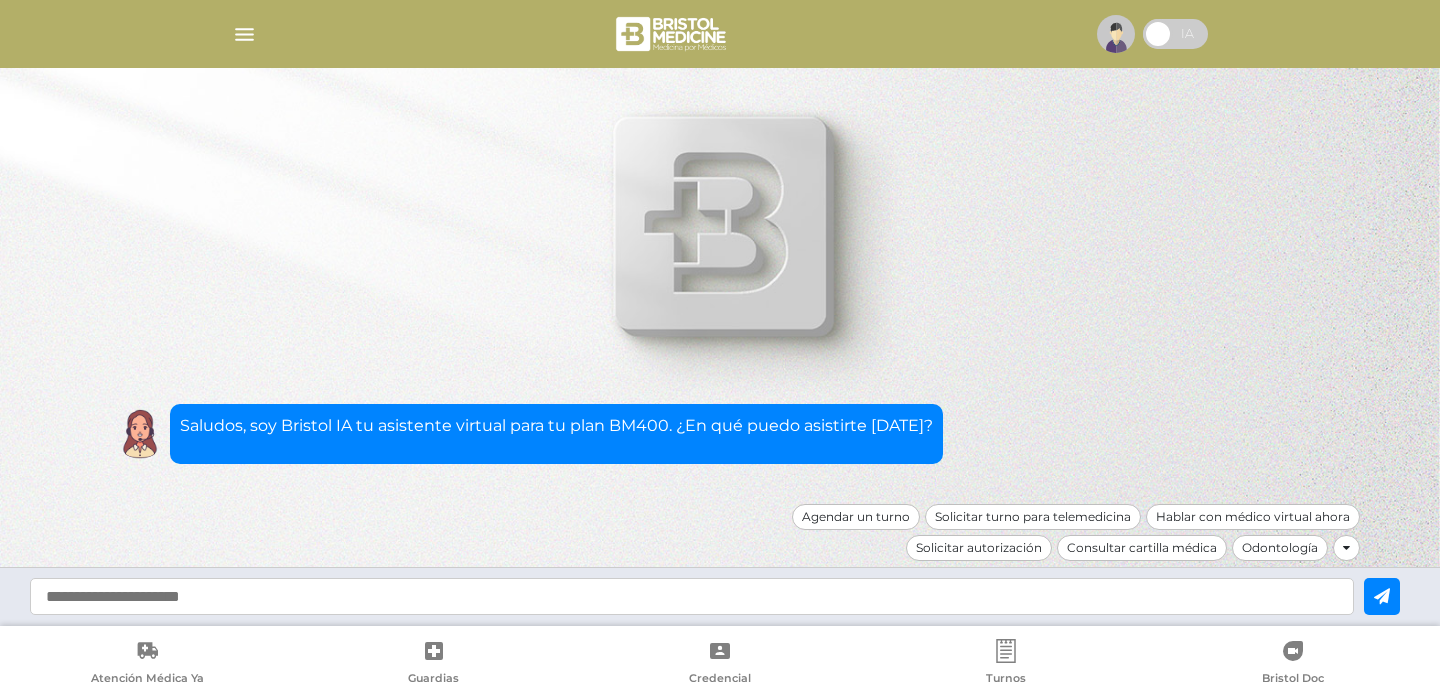 click at bounding box center [1116, 34] 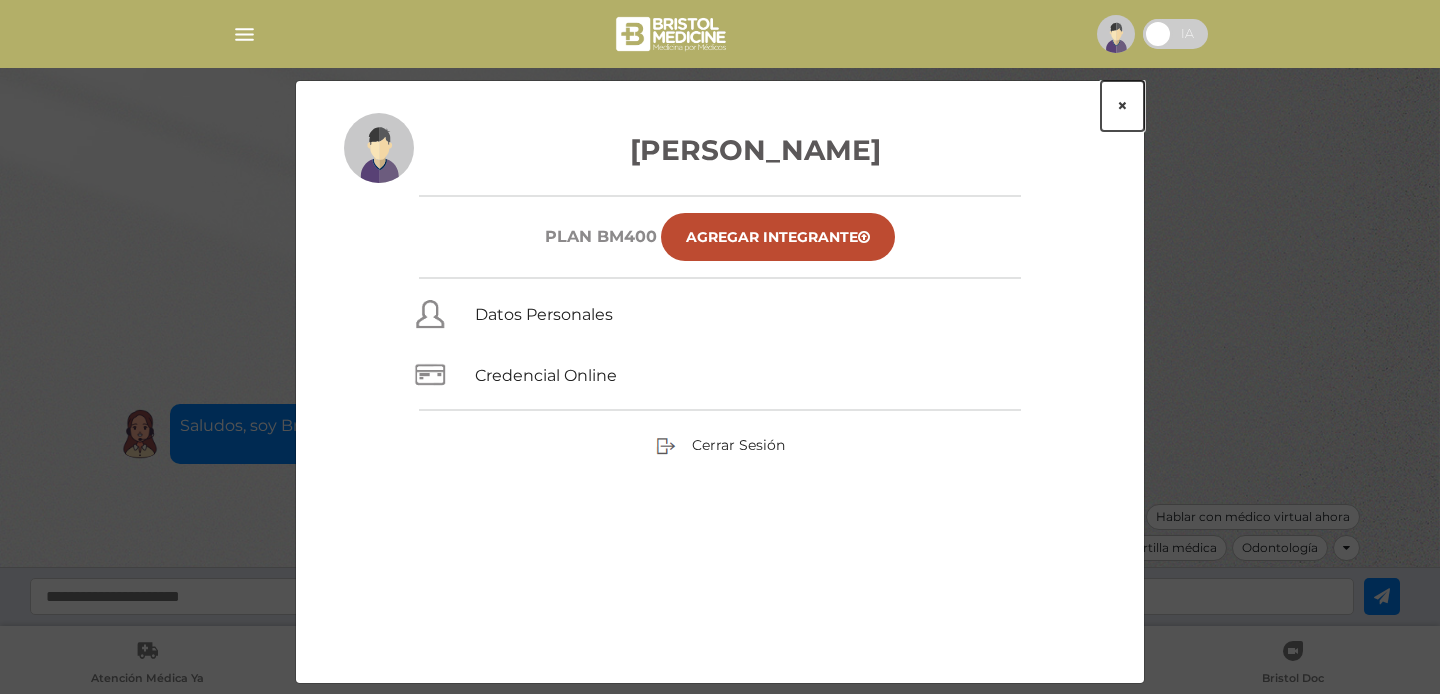 click on "×" at bounding box center (1122, 106) 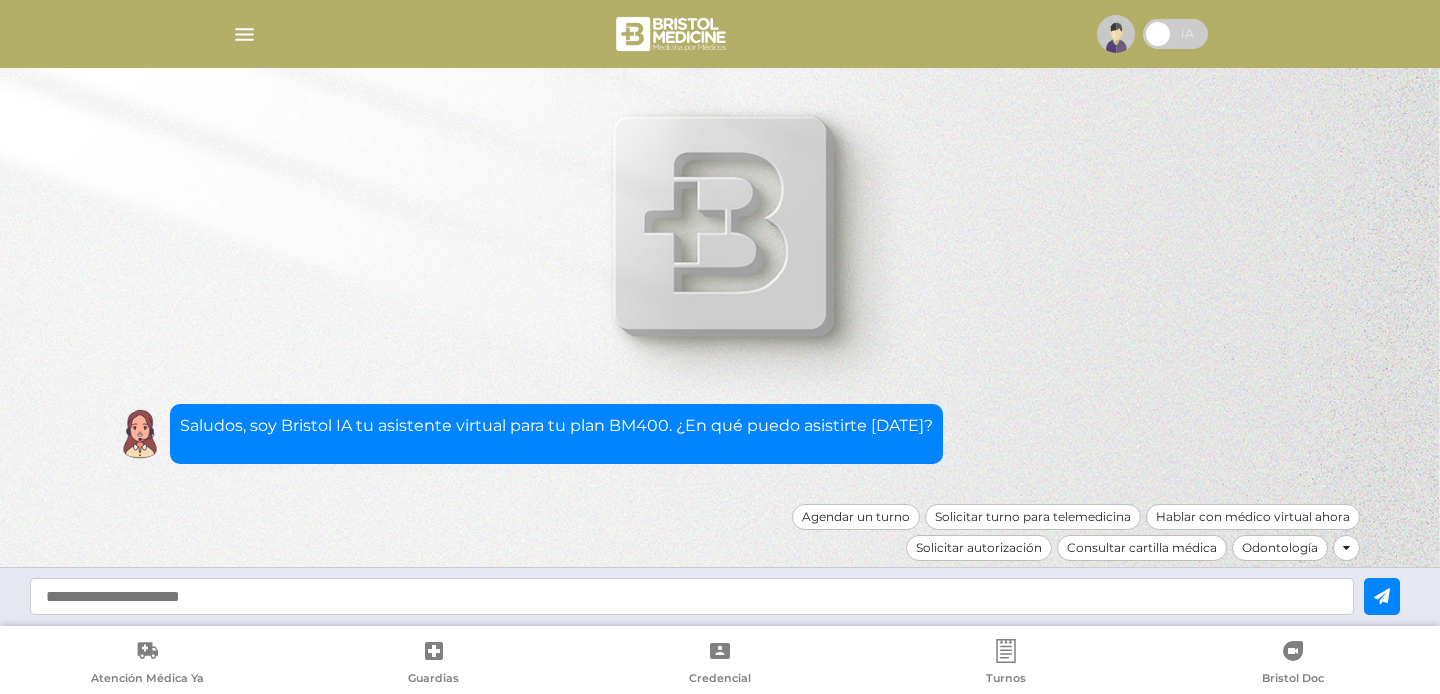 click at bounding box center (244, 34) 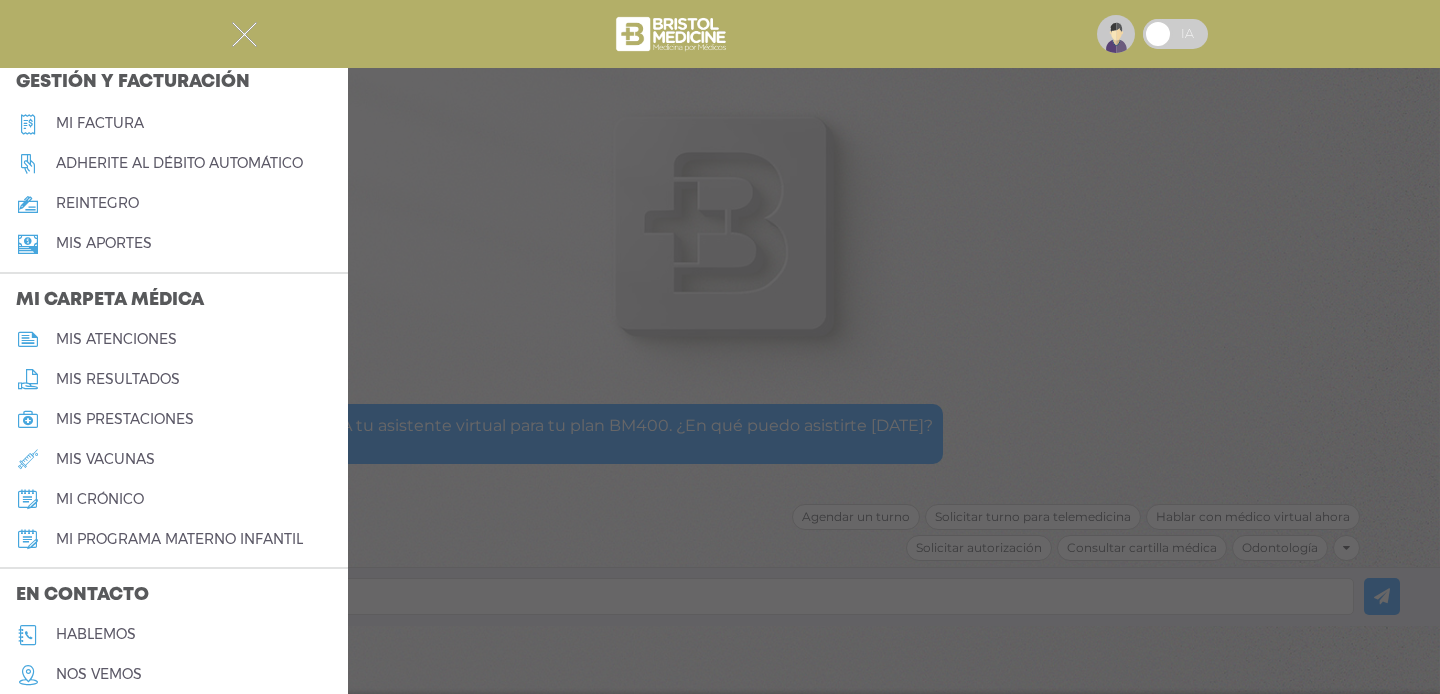 scroll, scrollTop: 732, scrollLeft: 0, axis: vertical 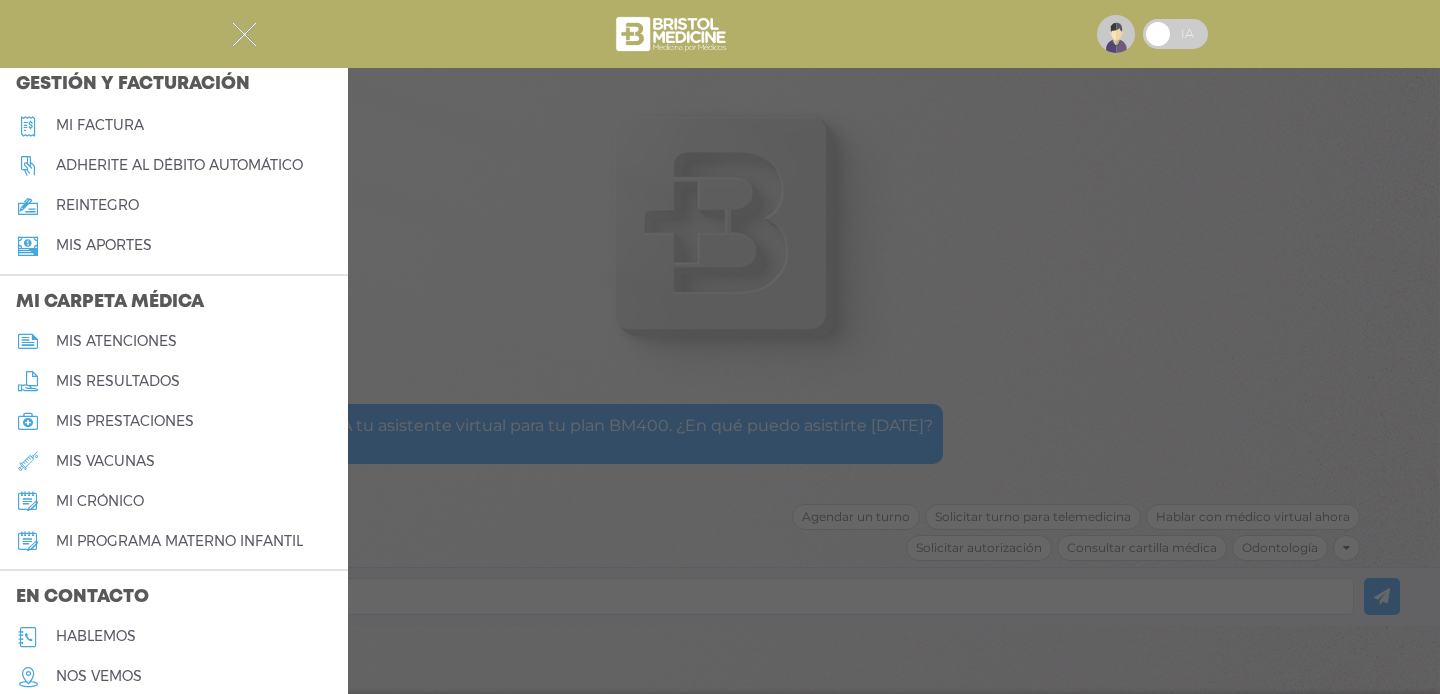 click on "mis resultados" at bounding box center [118, 381] 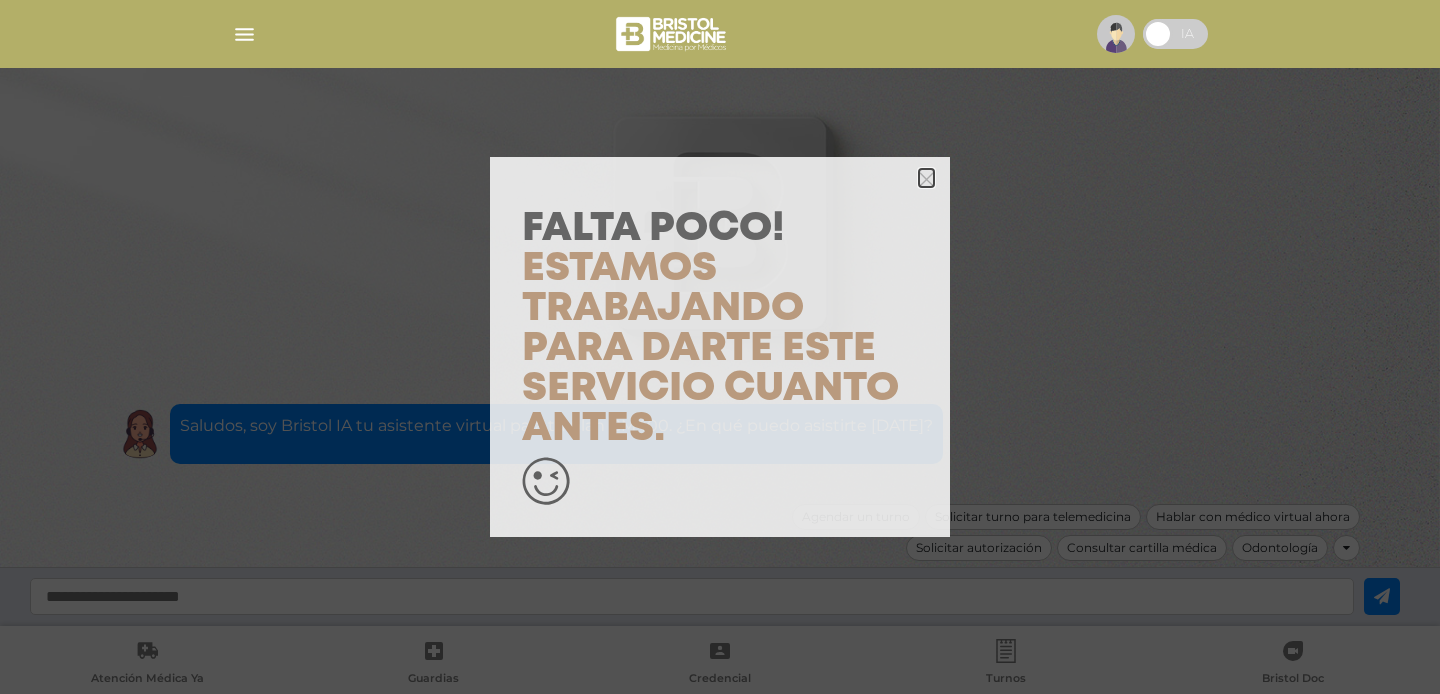 click 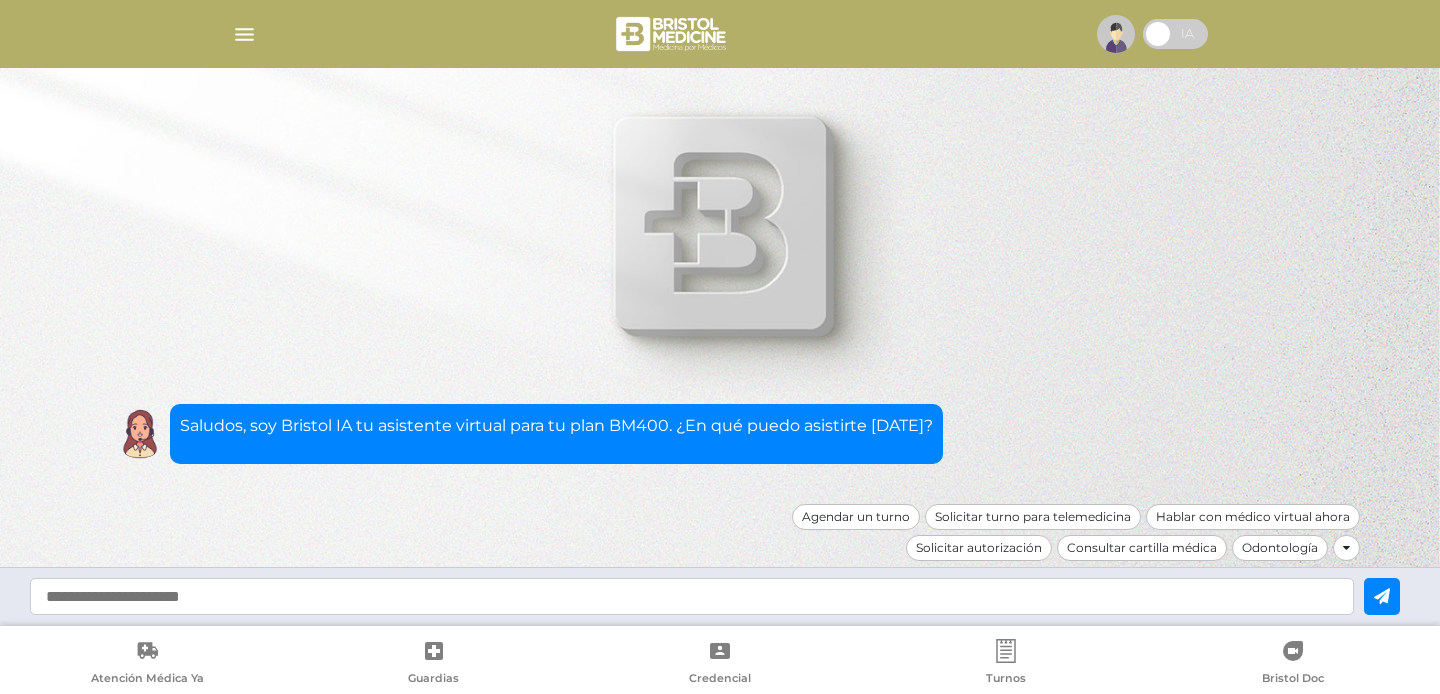 click at bounding box center [244, 34] 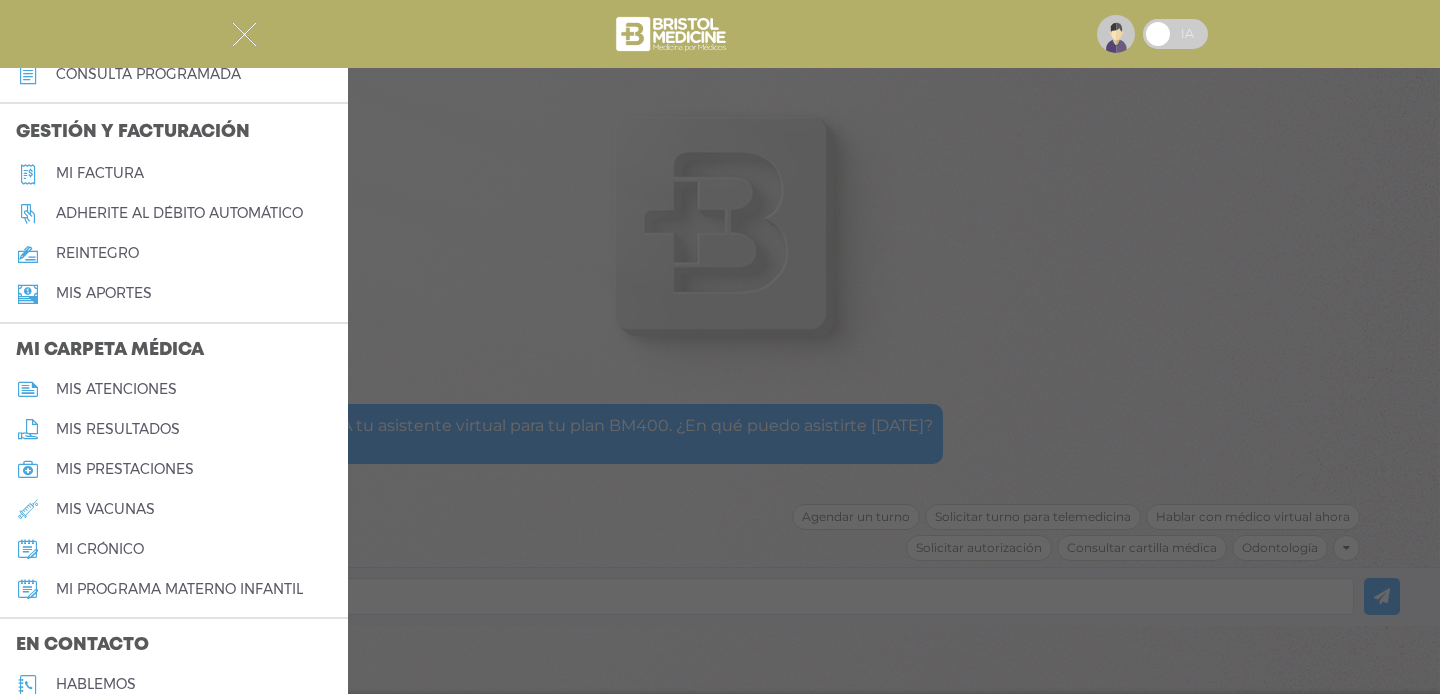 scroll, scrollTop: 692, scrollLeft: 0, axis: vertical 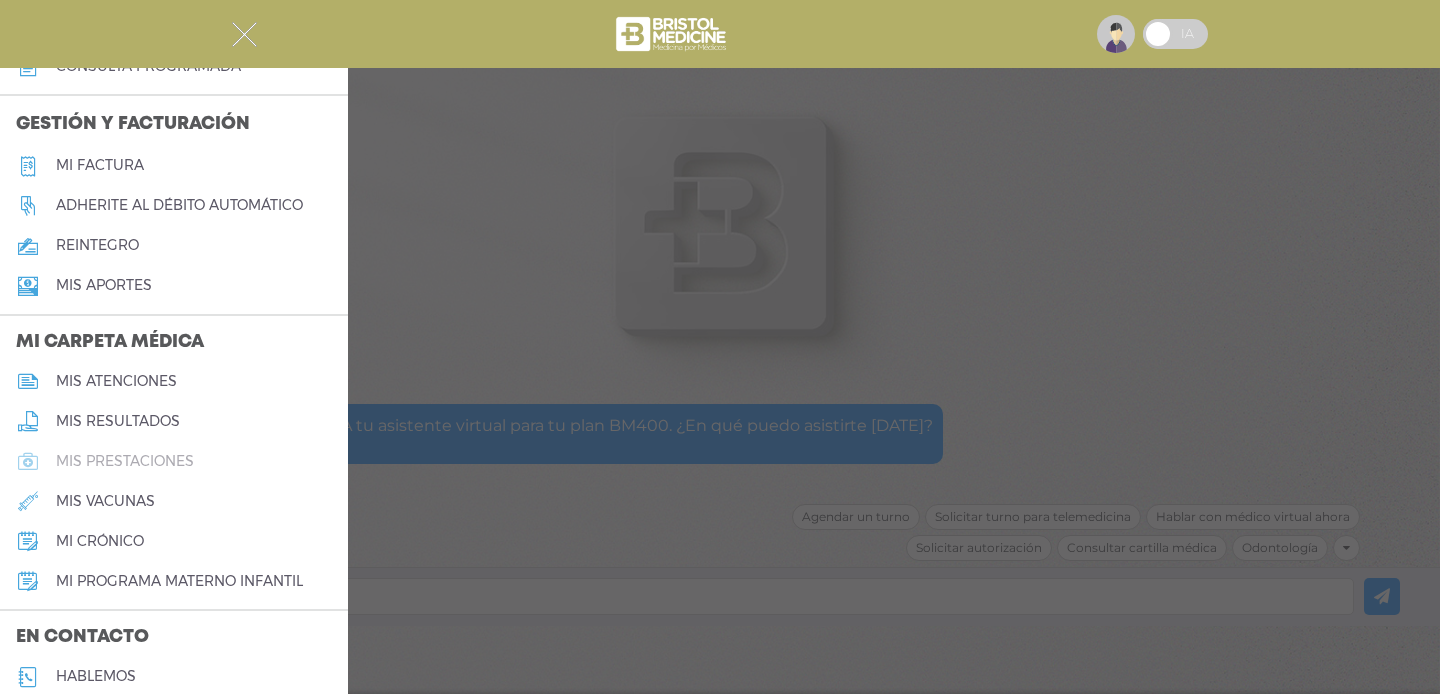 click on "mis prestaciones" at bounding box center [125, 461] 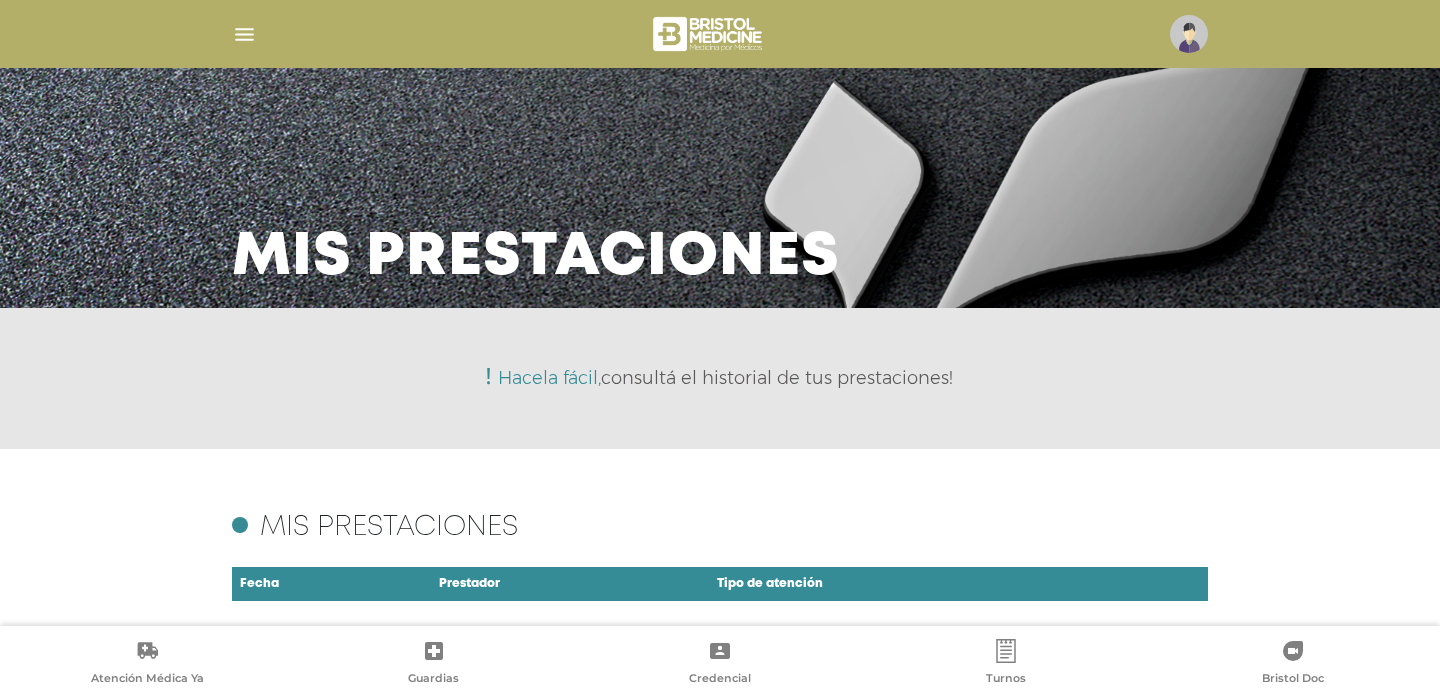 scroll, scrollTop: 63, scrollLeft: 0, axis: vertical 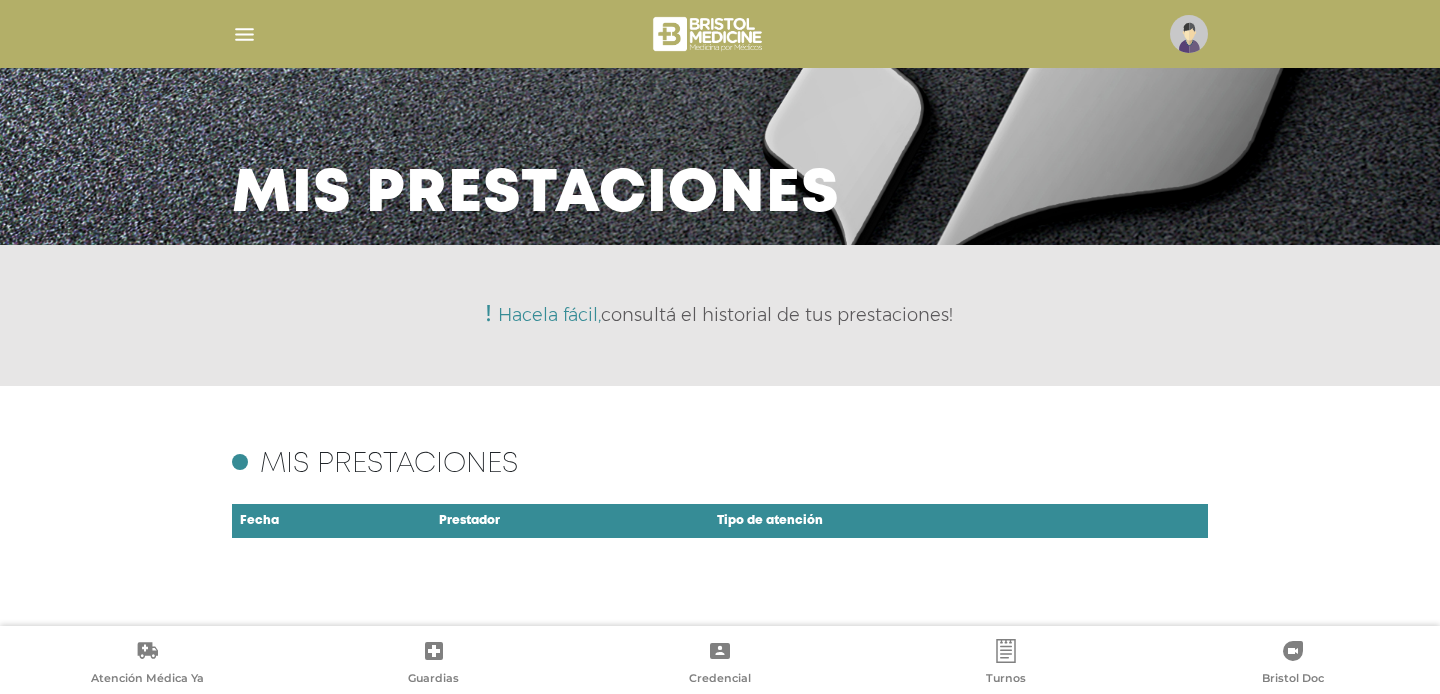 click at bounding box center (244, 34) 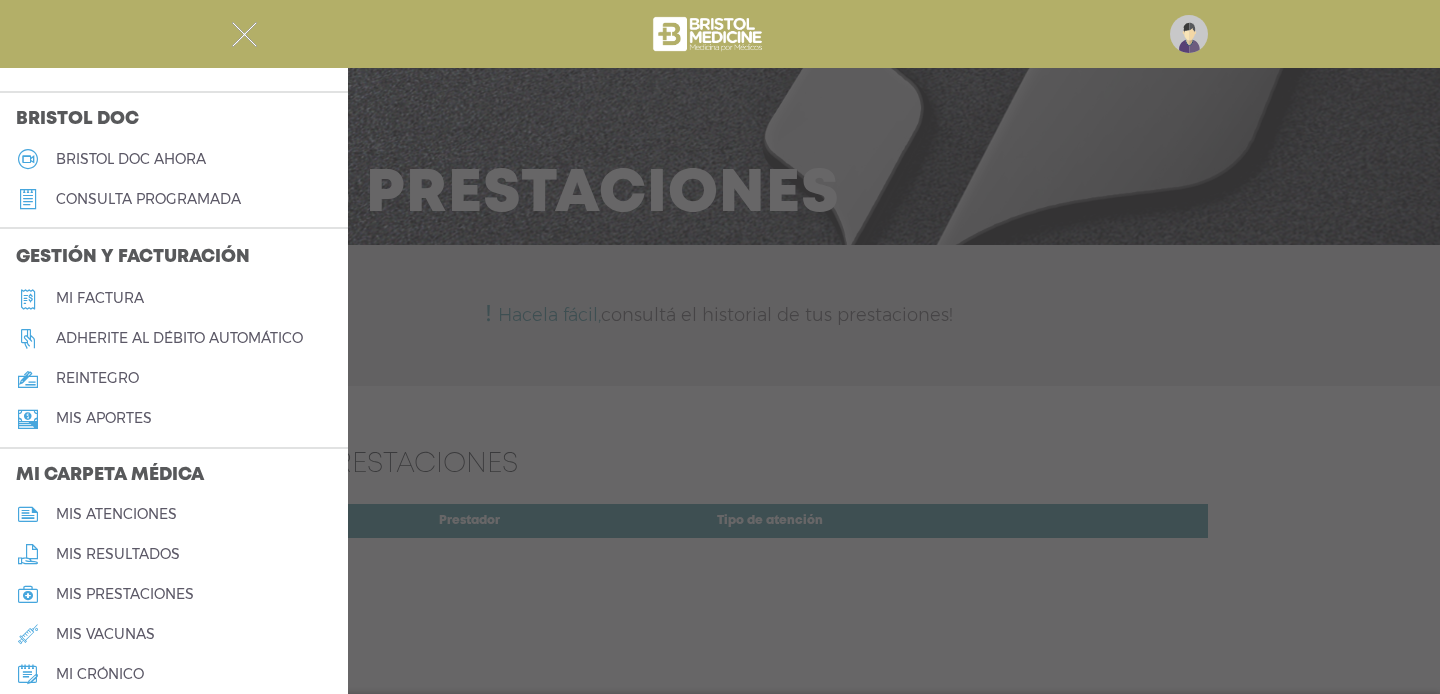 scroll, scrollTop: 564, scrollLeft: 0, axis: vertical 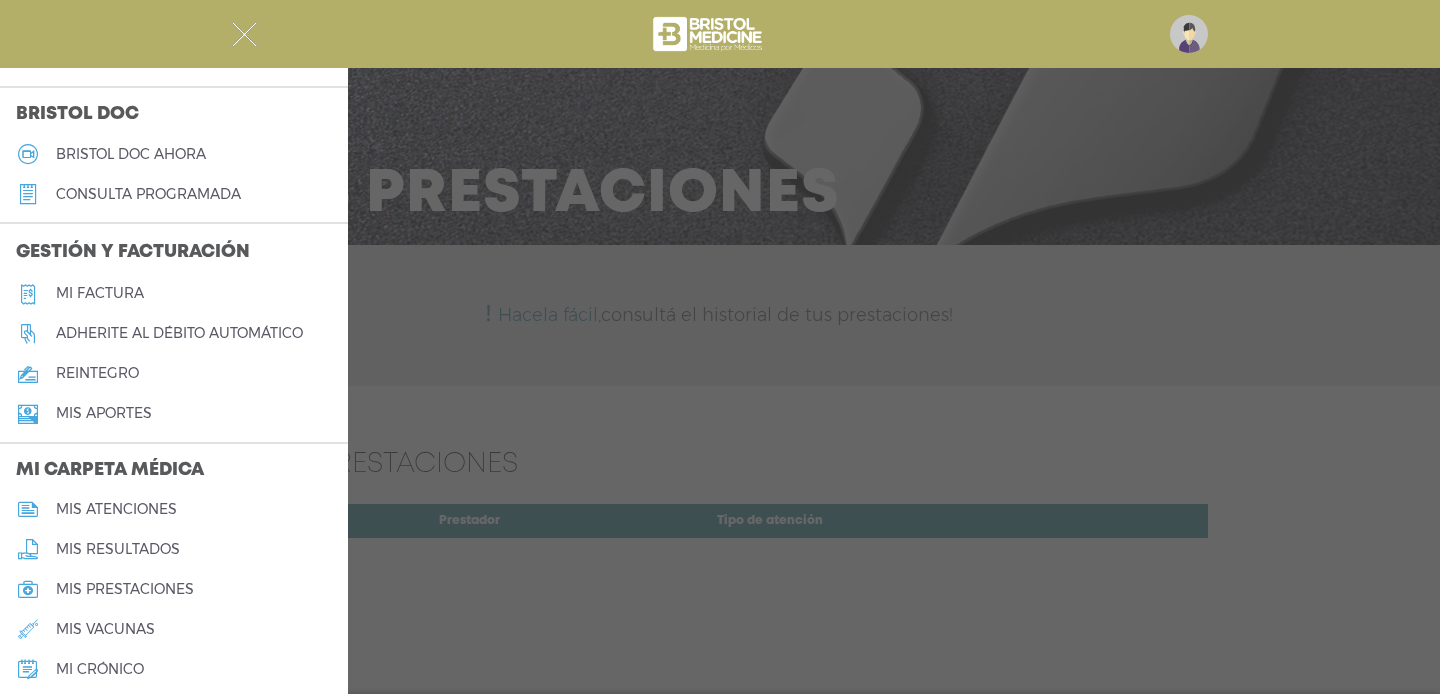 click on "mis atenciones" at bounding box center [116, 509] 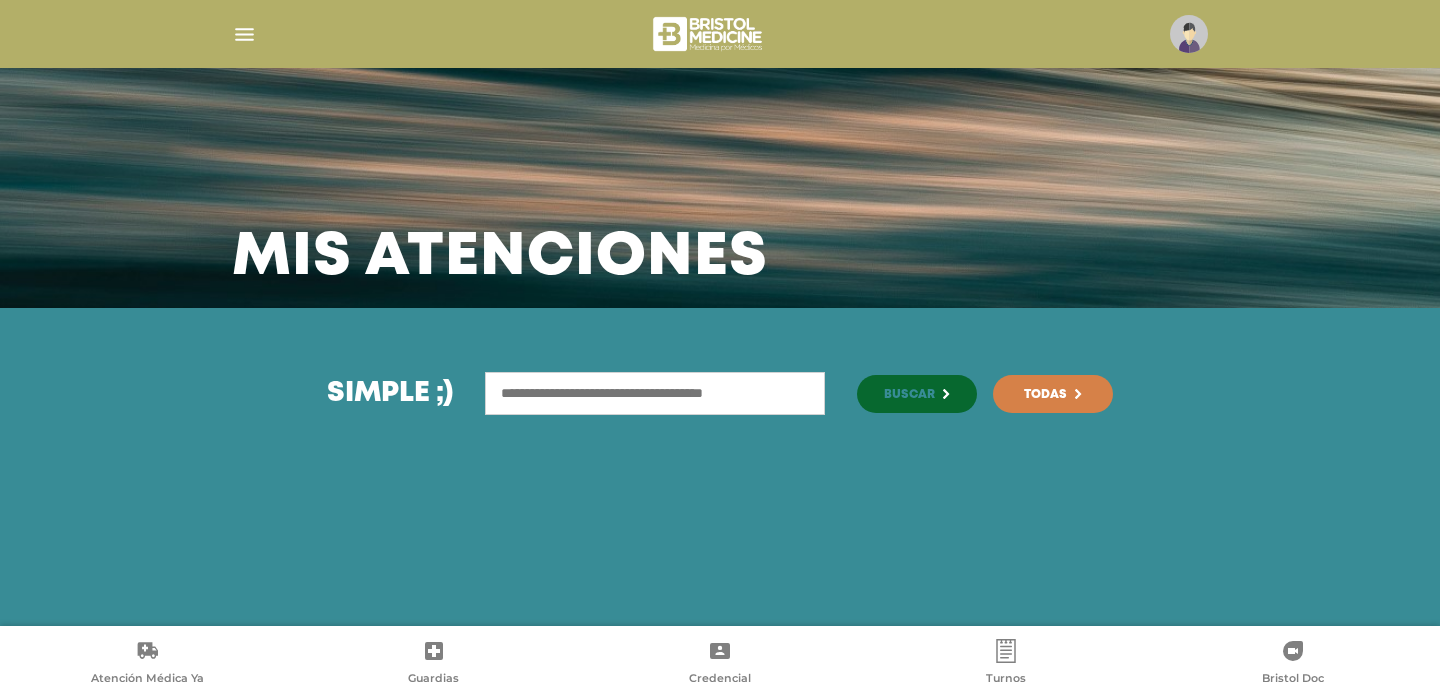 scroll, scrollTop: 0, scrollLeft: 0, axis: both 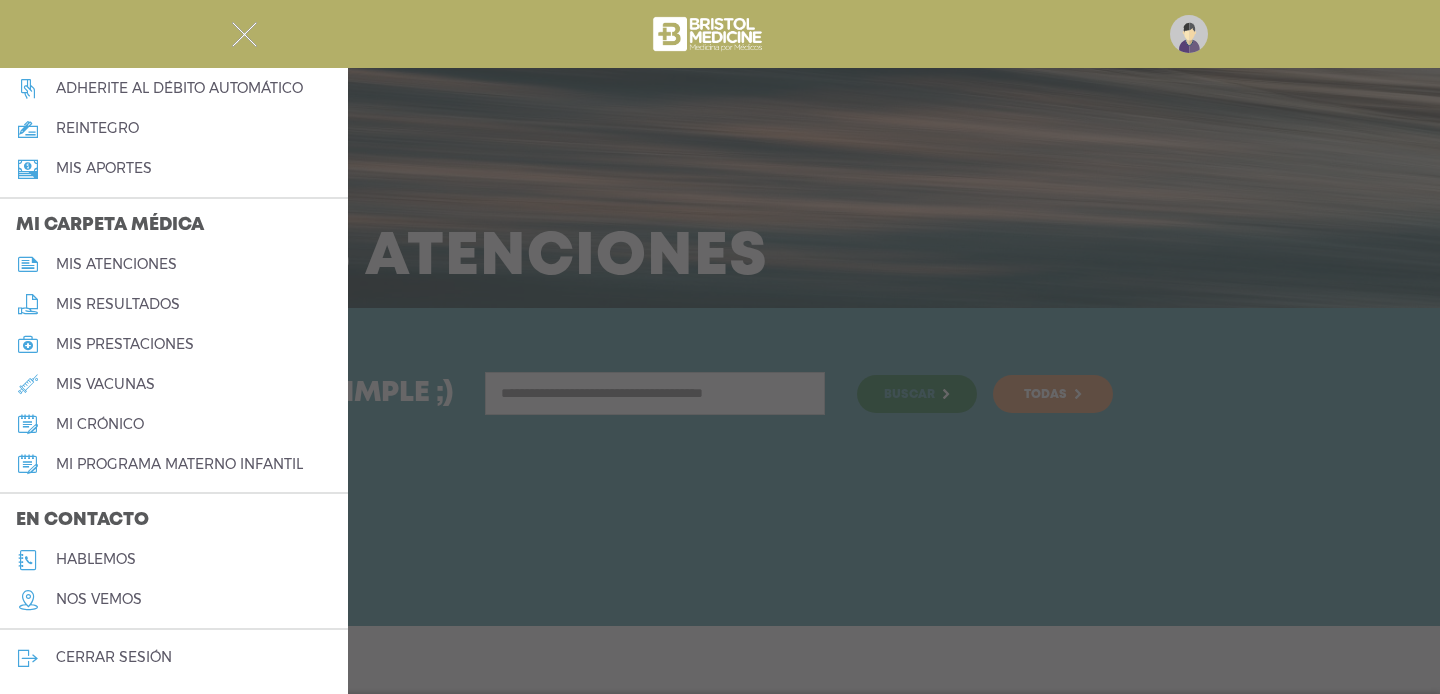 click at bounding box center (720, 347) 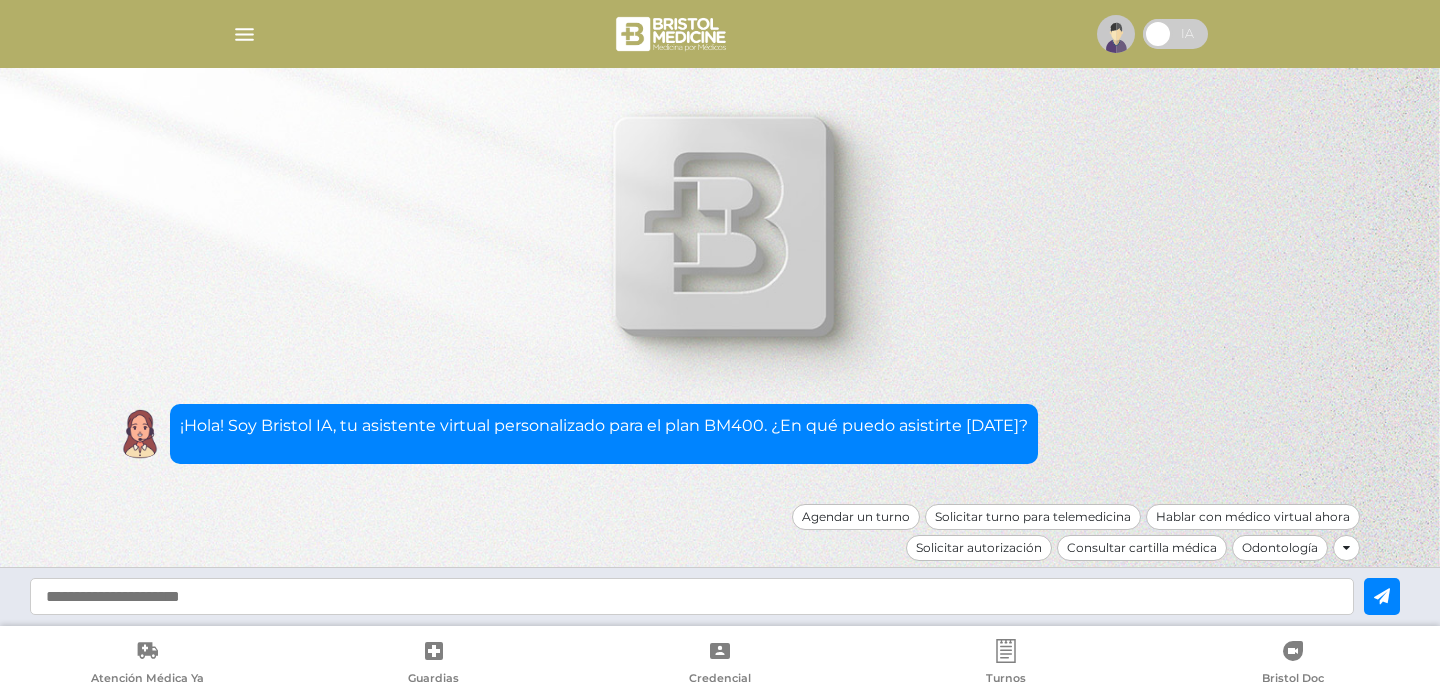 scroll, scrollTop: 0, scrollLeft: 0, axis: both 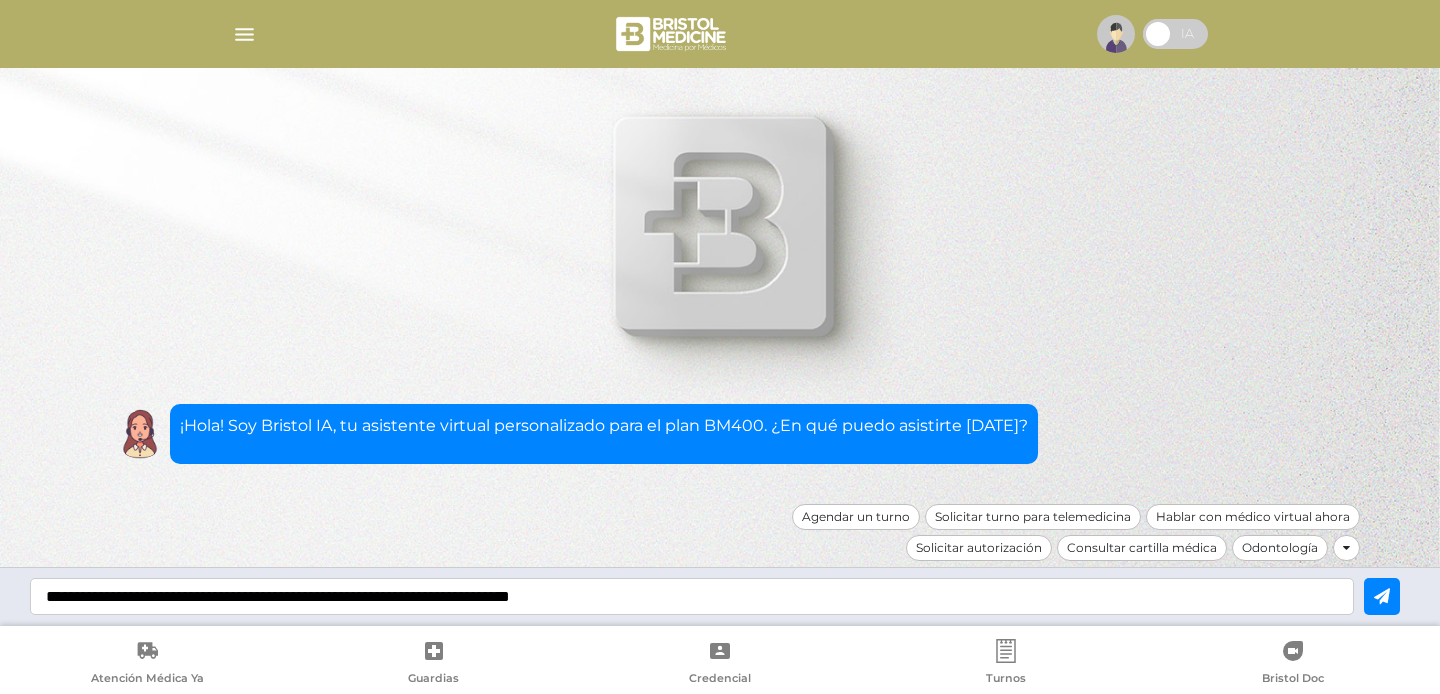 type on "**********" 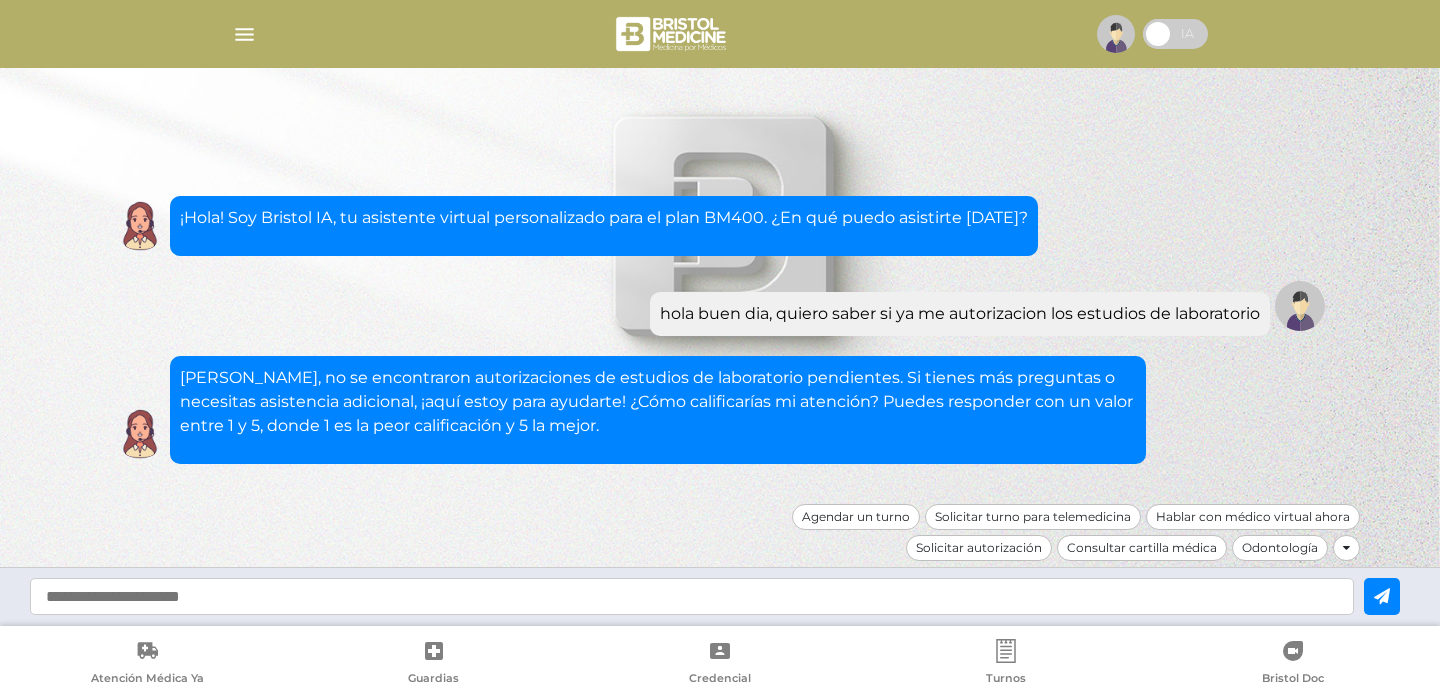 click at bounding box center (692, 596) 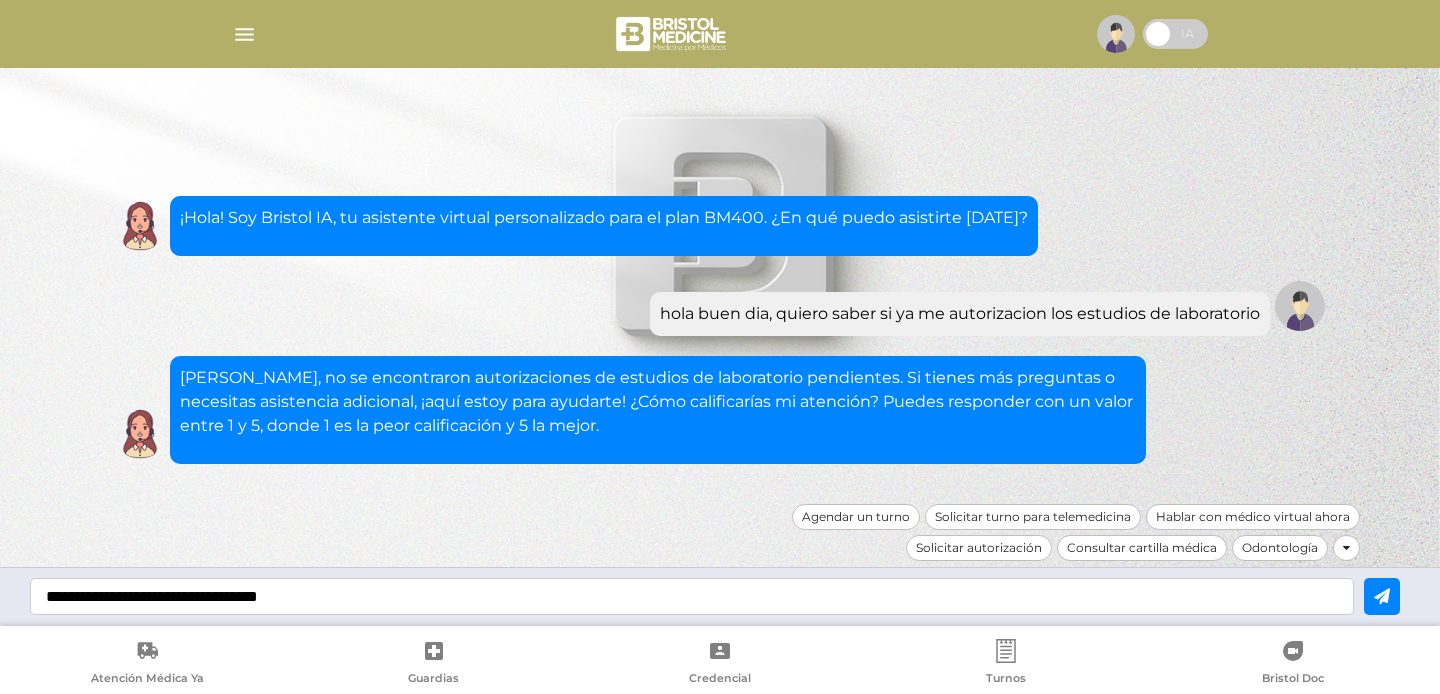 type on "**********" 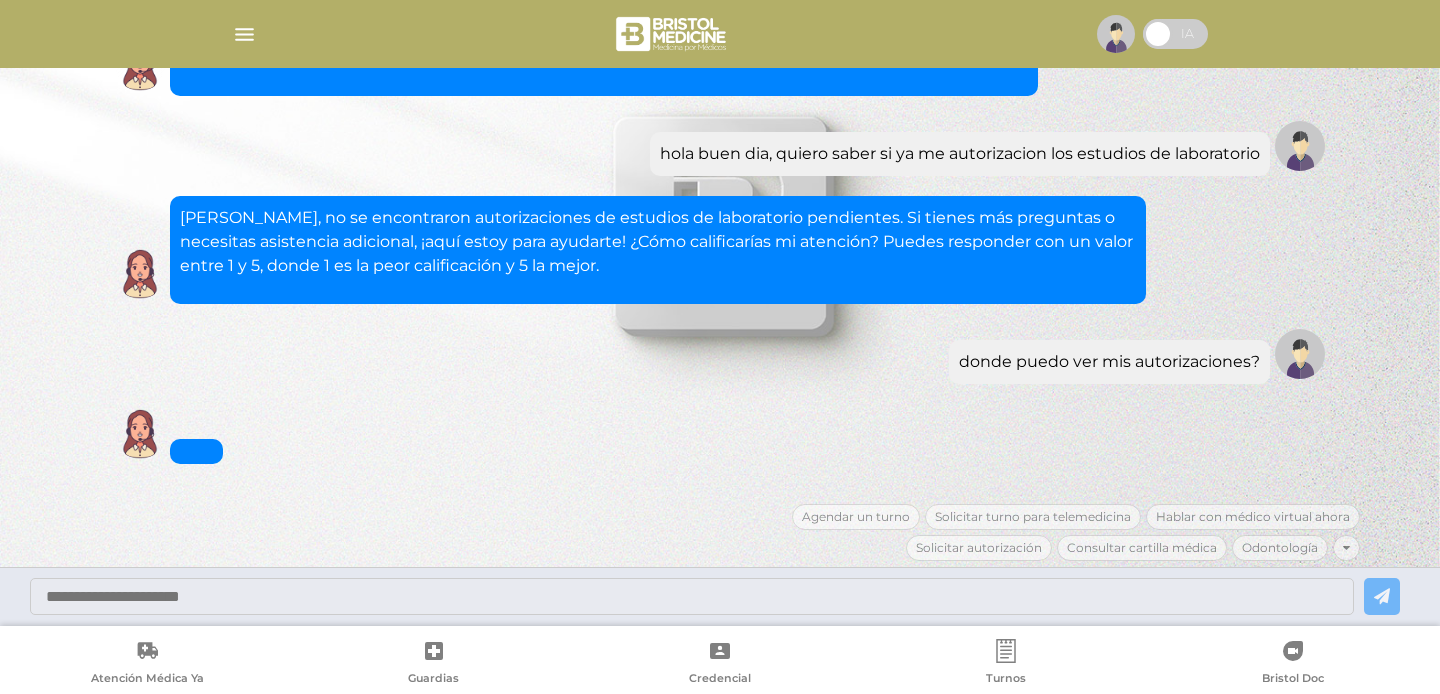 scroll, scrollTop: 78, scrollLeft: 0, axis: vertical 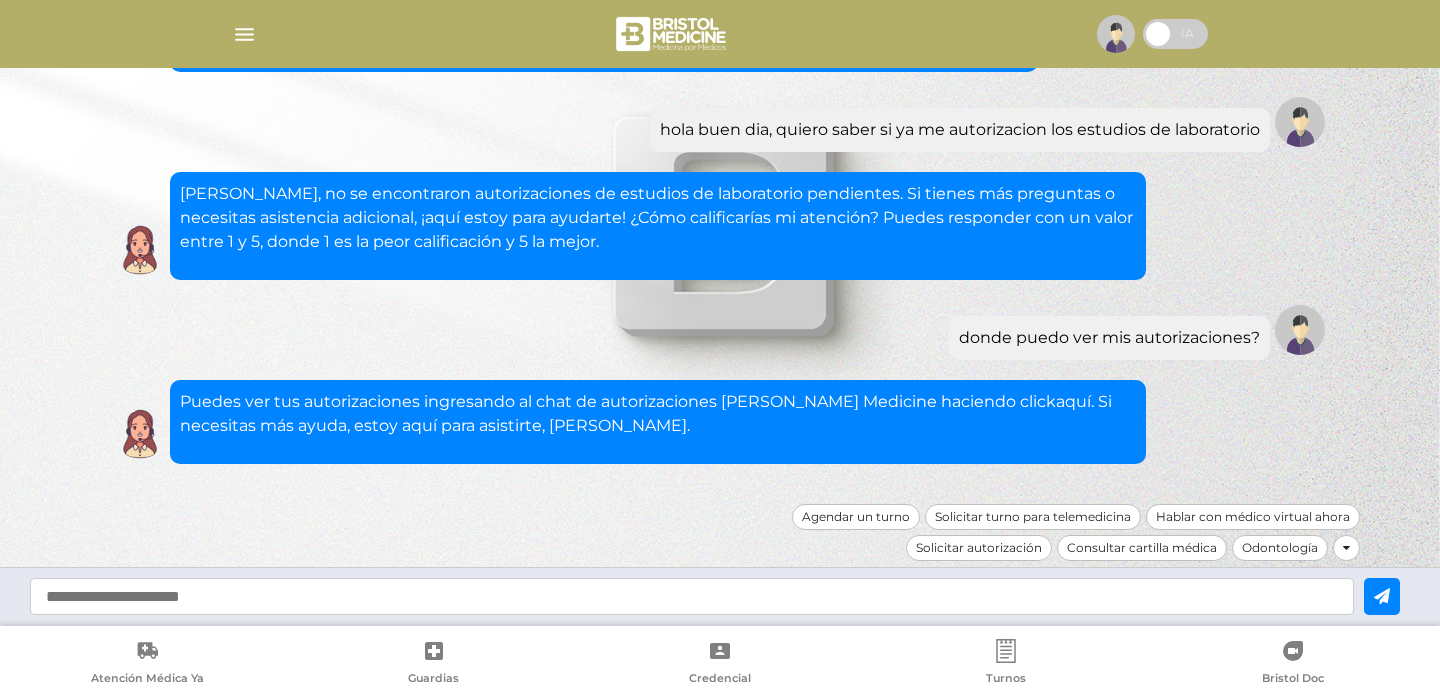 click on "aquí" at bounding box center [1073, 401] 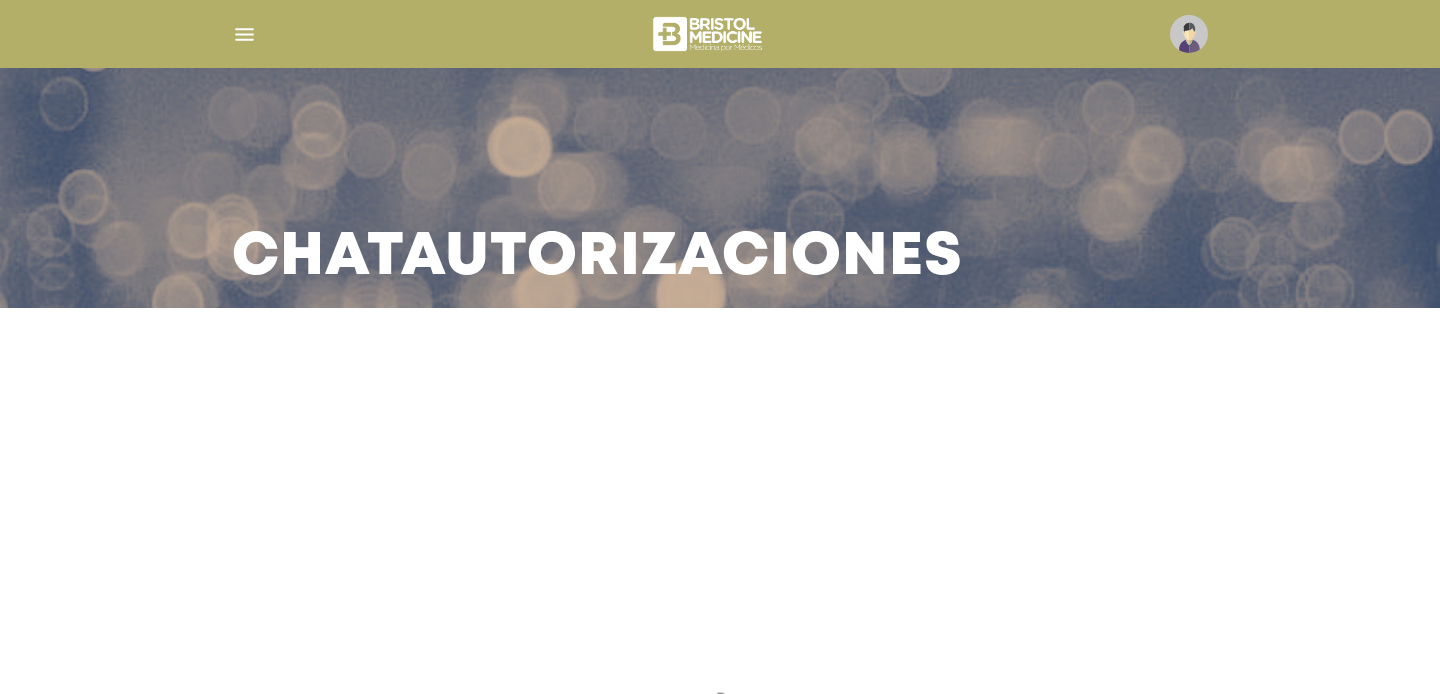 scroll, scrollTop: 0, scrollLeft: 0, axis: both 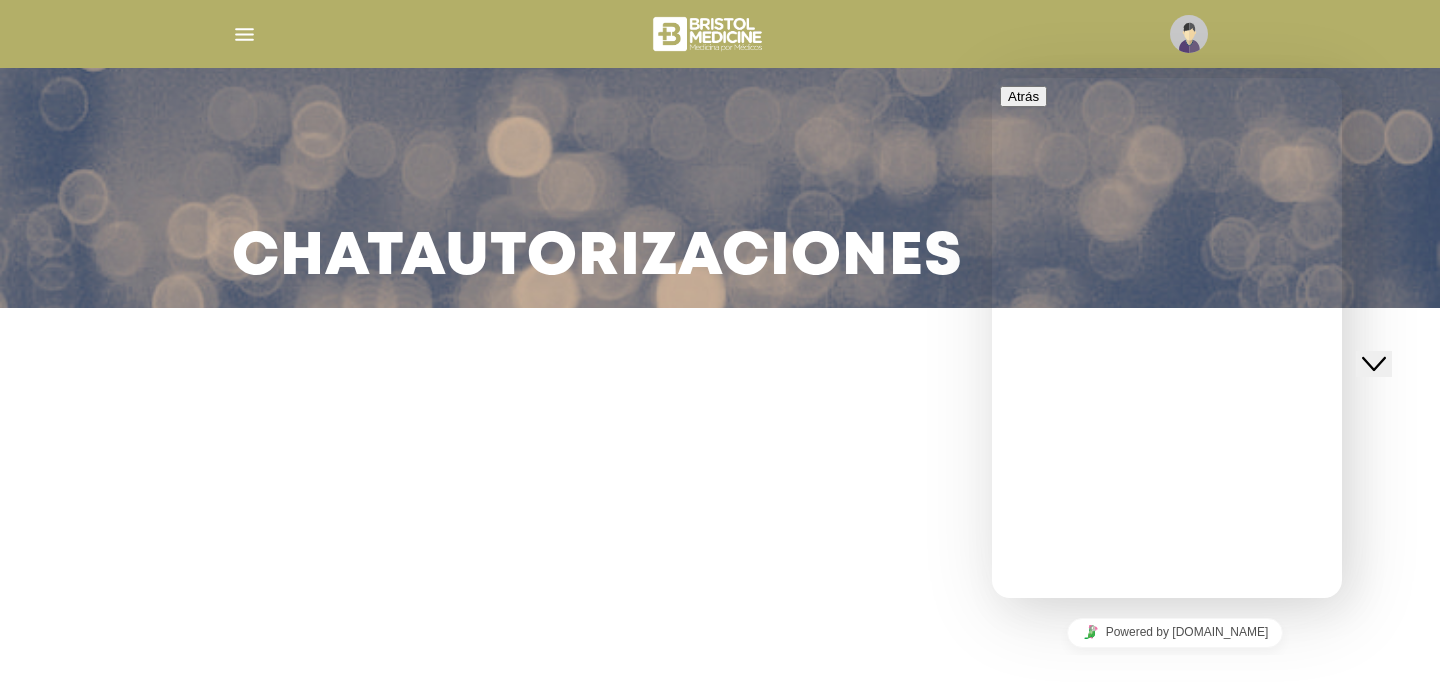 click on "We typically reply in a few minutes" at bounding box center (1167, 738) 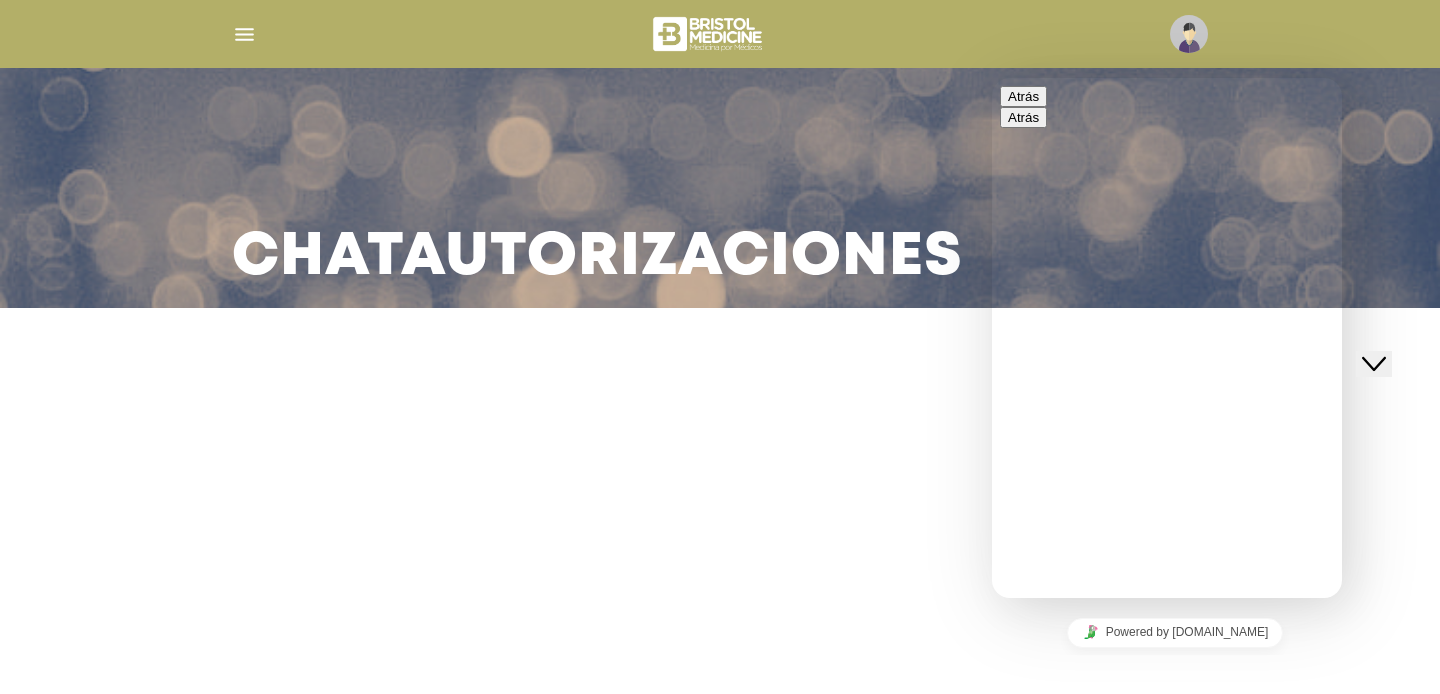 scroll, scrollTop: 96, scrollLeft: 0, axis: vertical 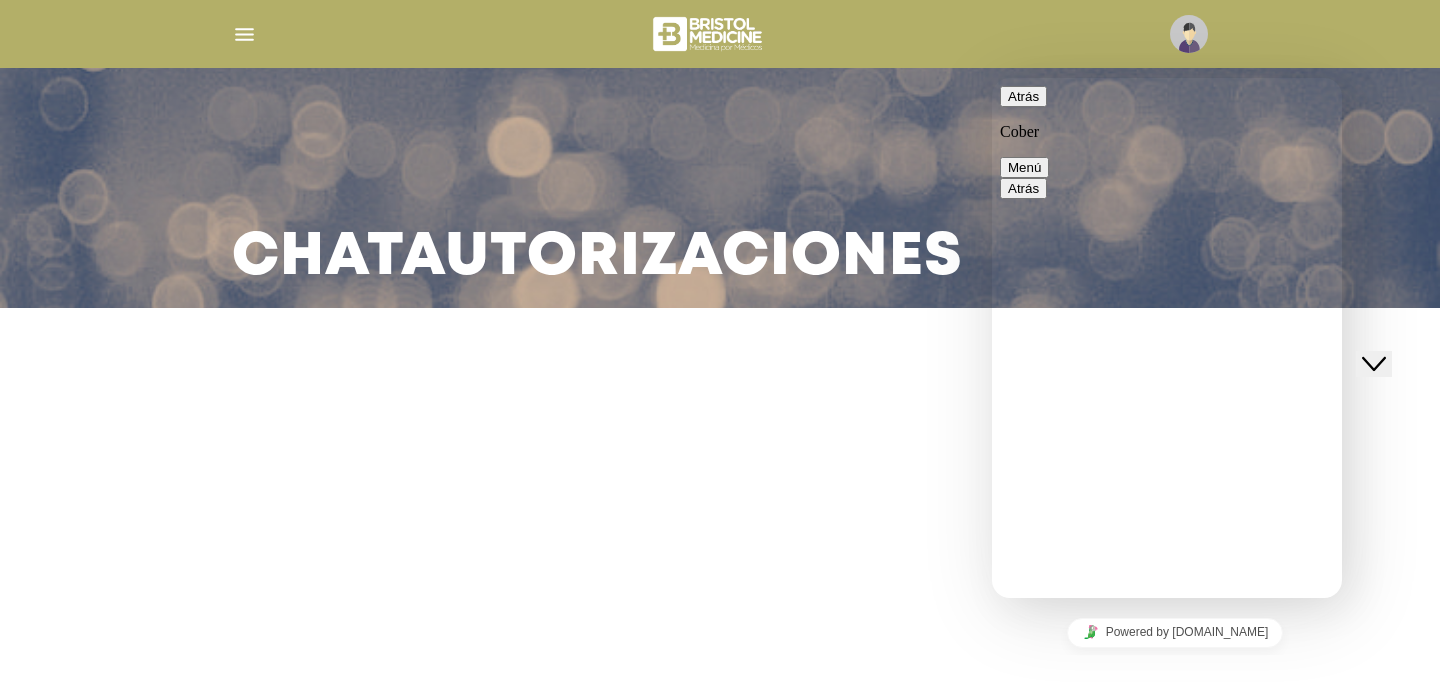 click at bounding box center [992, 78] 